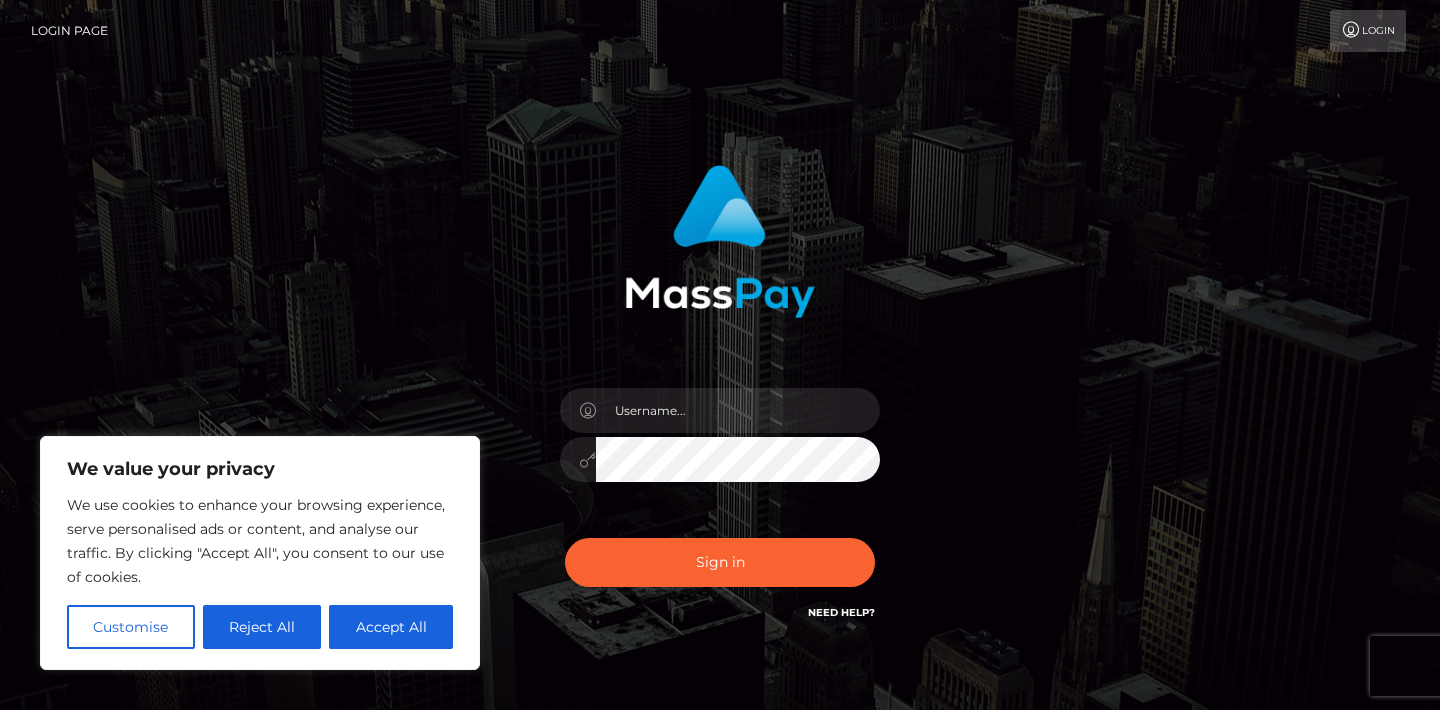 scroll, scrollTop: 0, scrollLeft: 0, axis: both 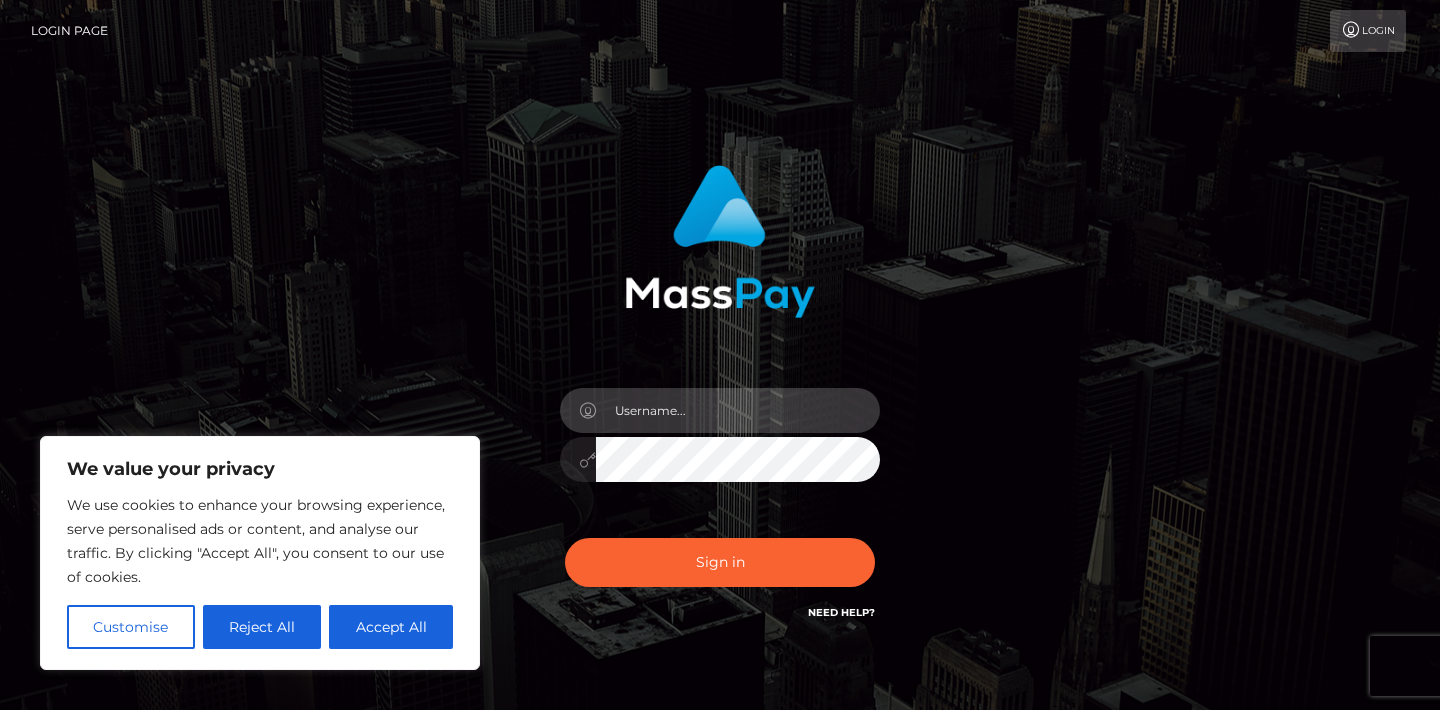 click at bounding box center (738, 410) 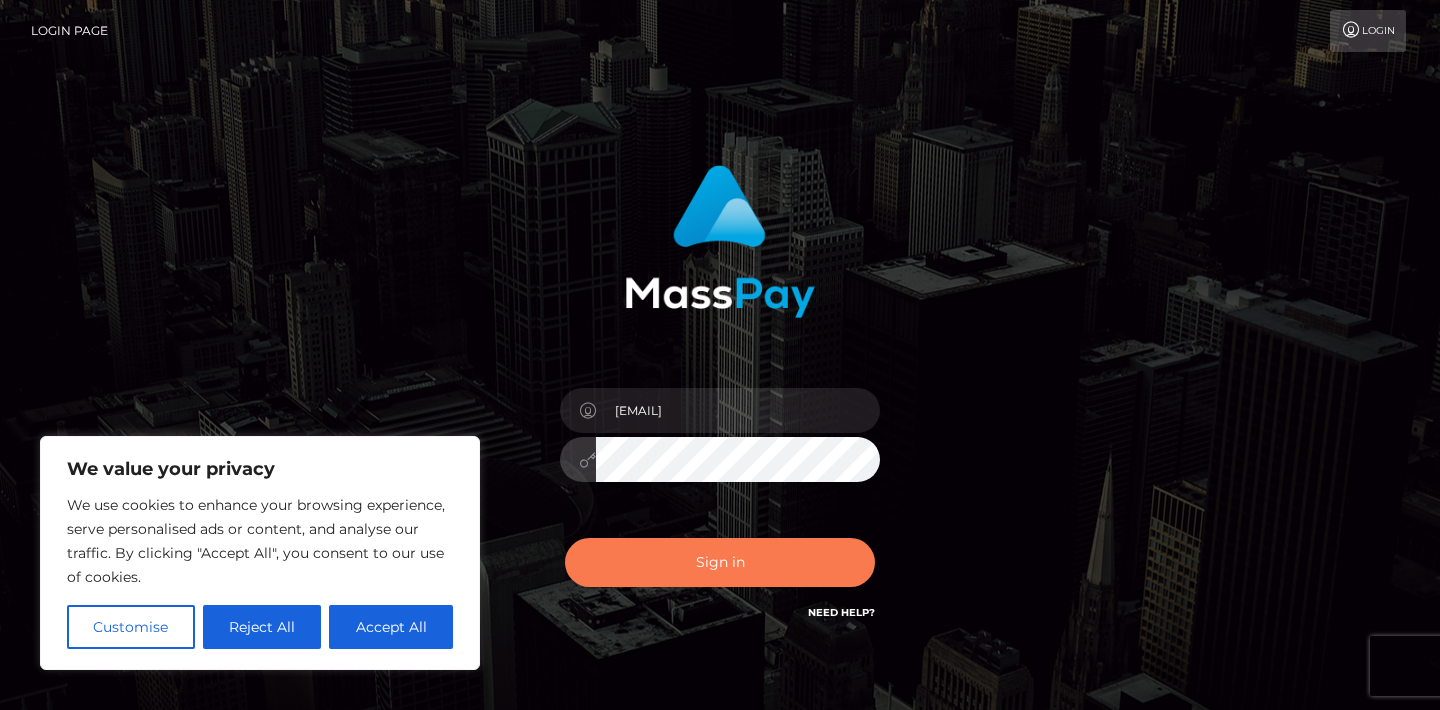 click on "Sign in" at bounding box center (720, 562) 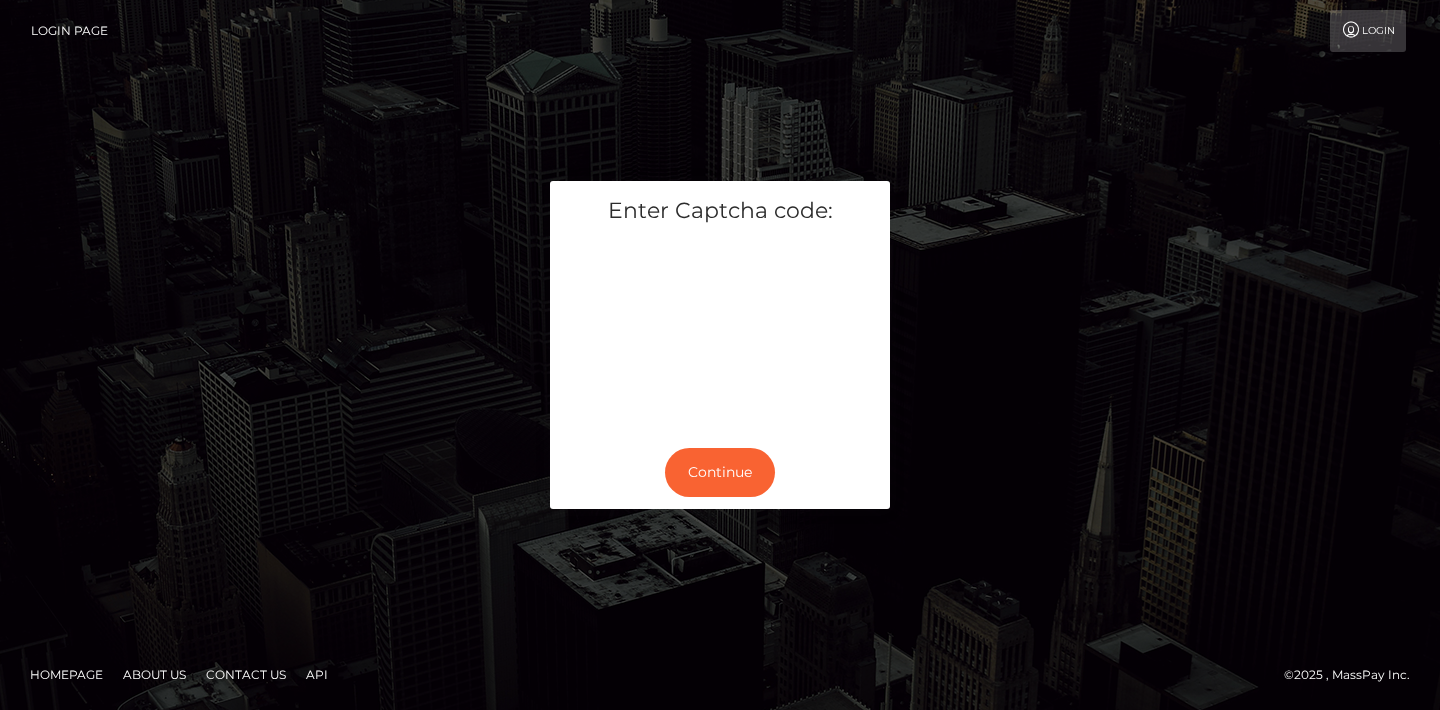 scroll, scrollTop: 0, scrollLeft: 0, axis: both 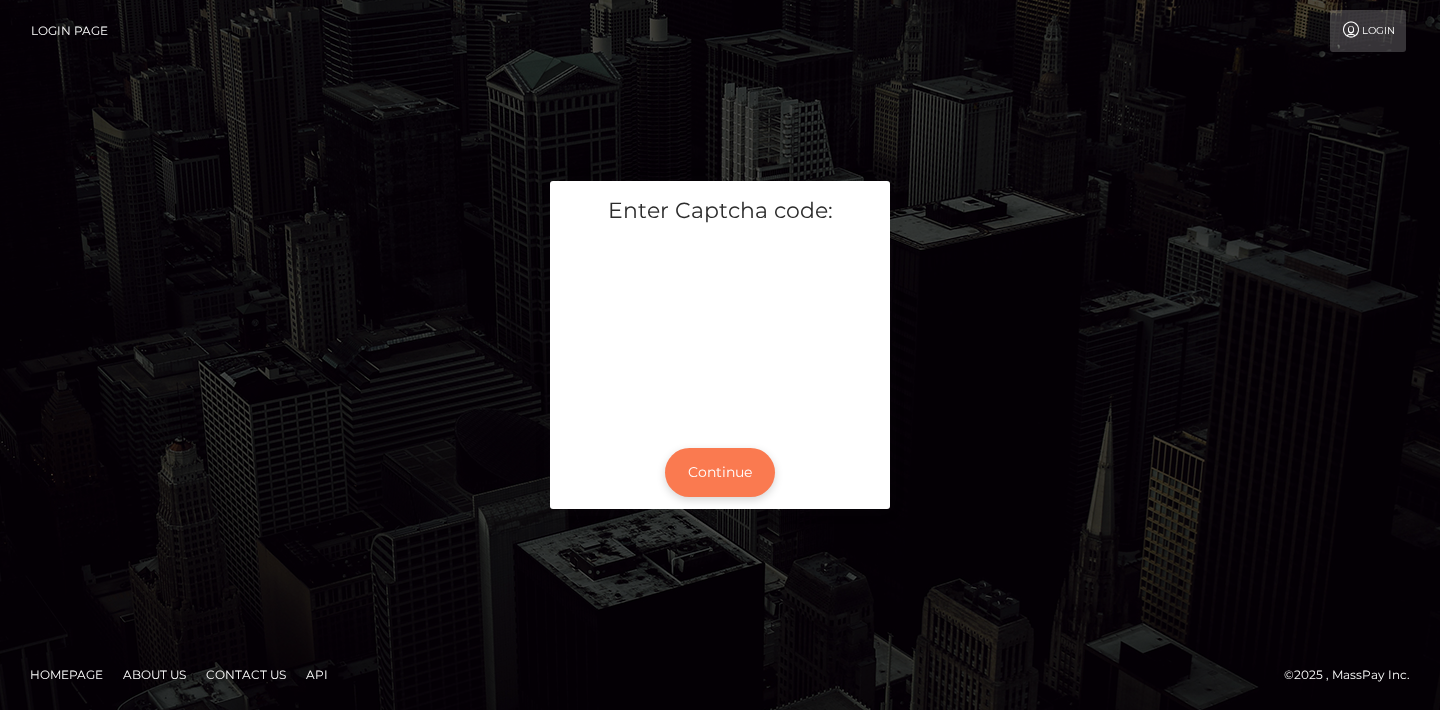 click on "Continue" at bounding box center (720, 472) 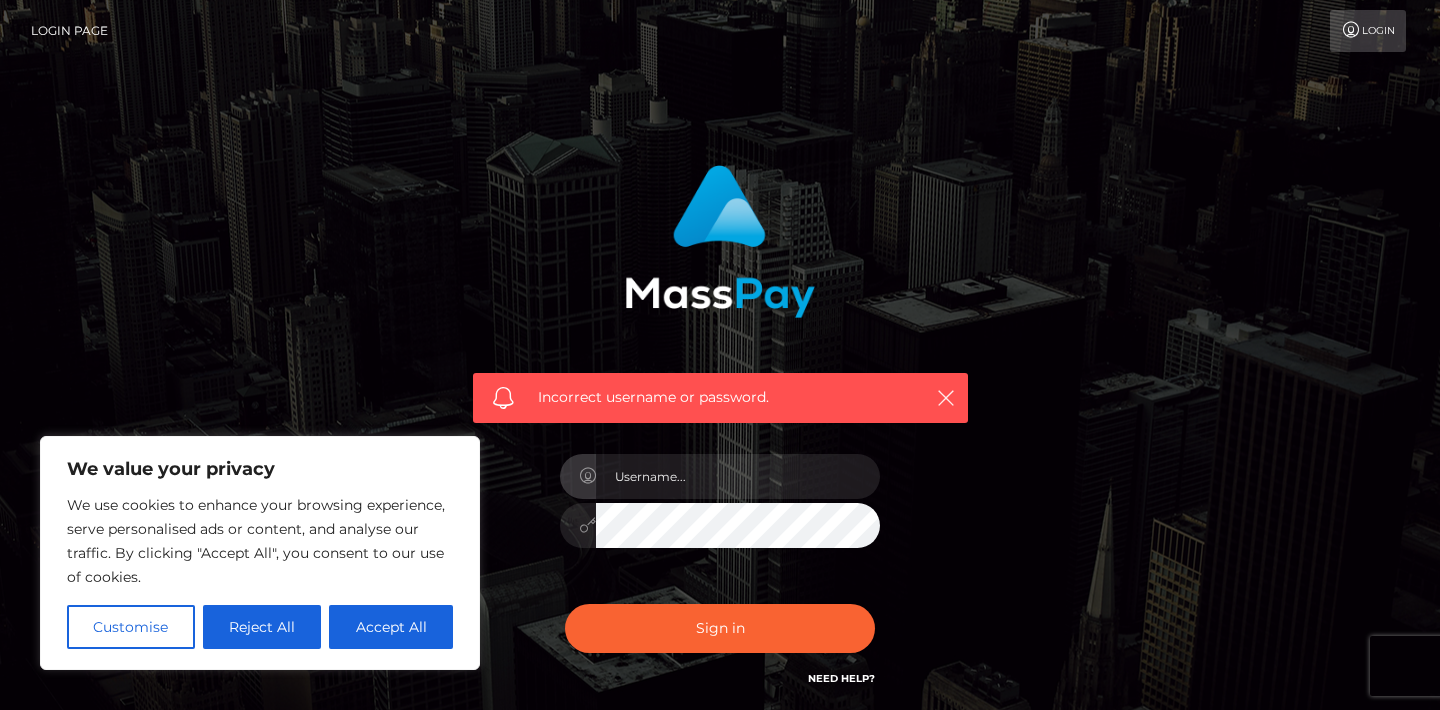 scroll, scrollTop: 0, scrollLeft: 0, axis: both 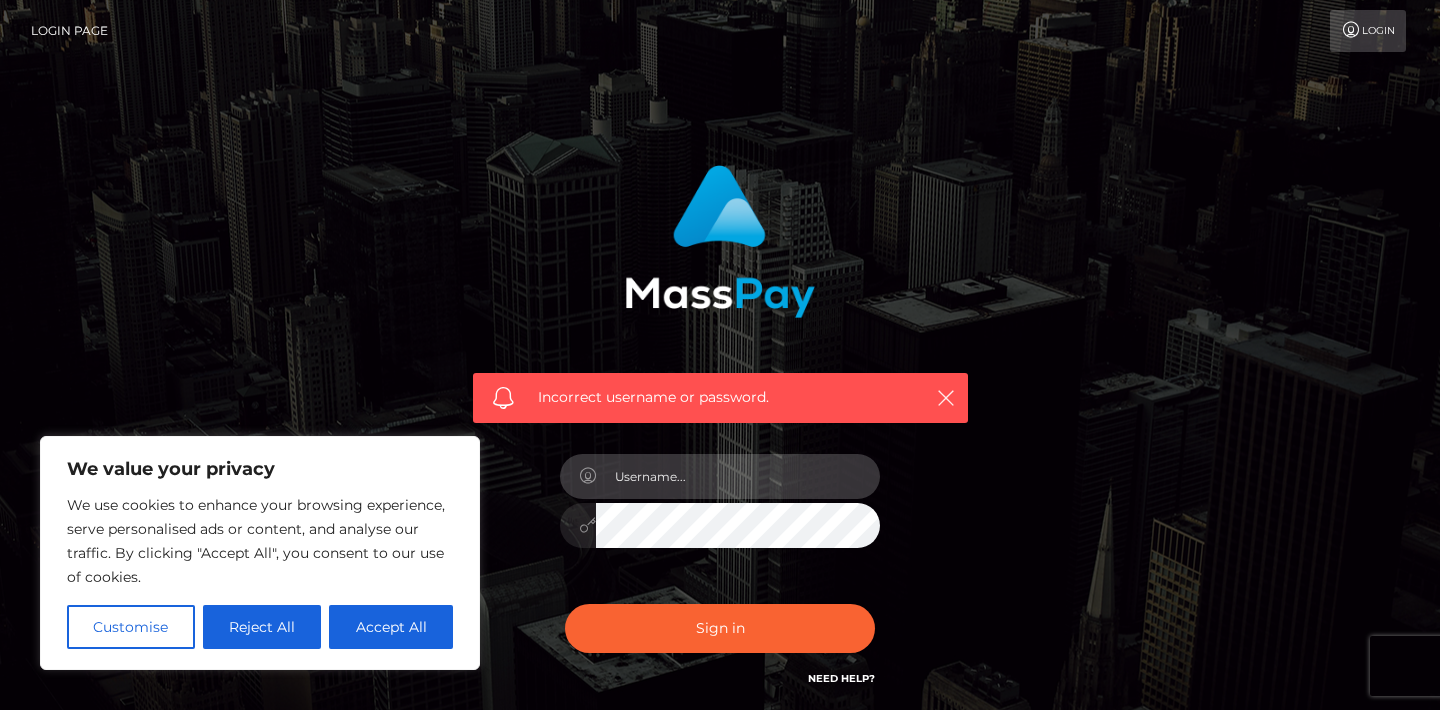 type on "[EMAIL]" 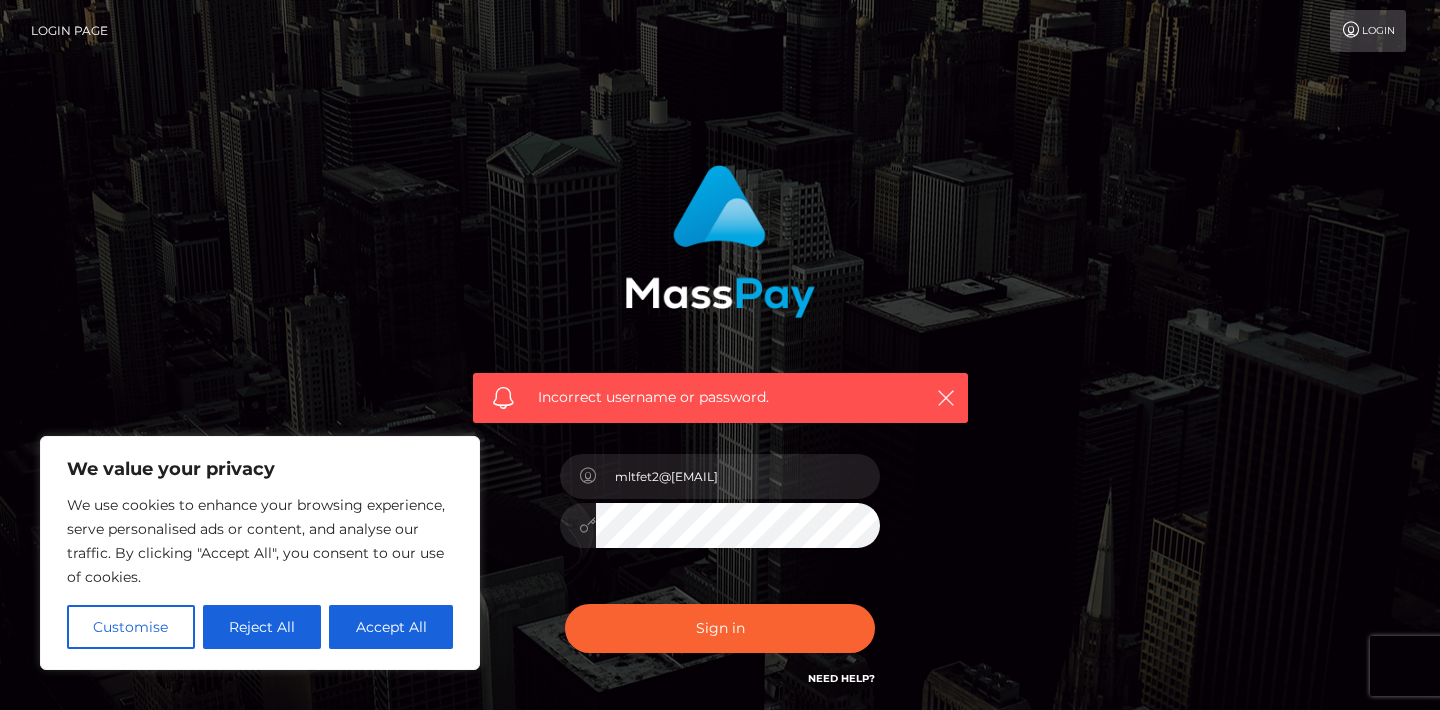 click on "Sign in
Need
Help?" at bounding box center (720, 636) 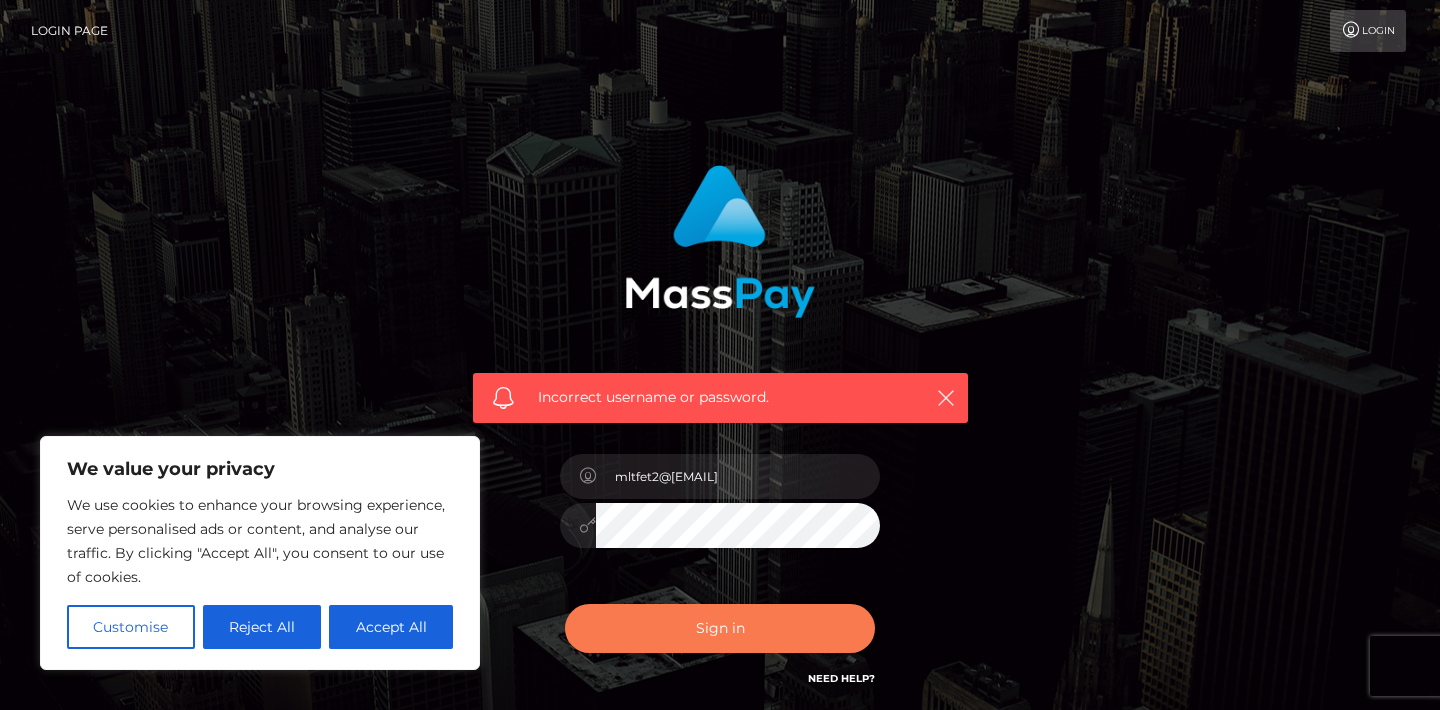 click on "Sign in" at bounding box center (720, 628) 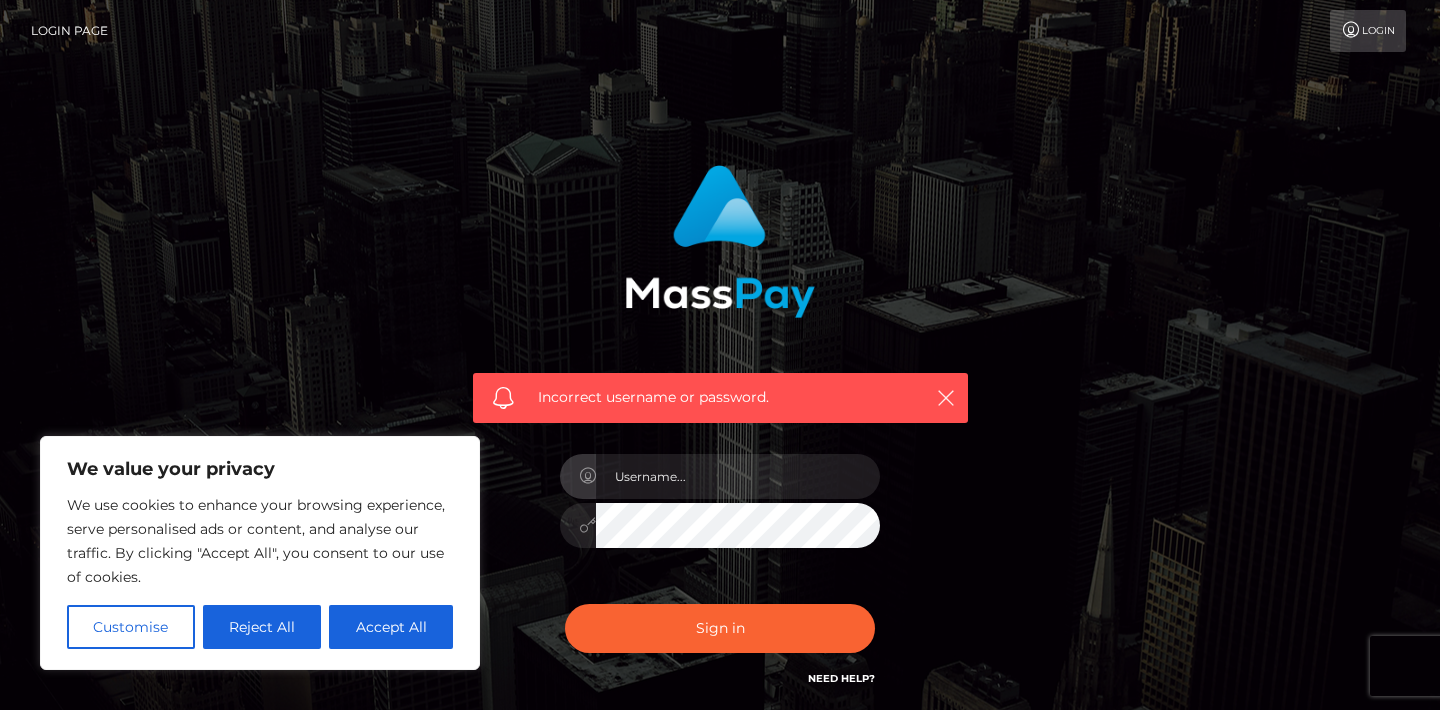 scroll, scrollTop: 0, scrollLeft: 0, axis: both 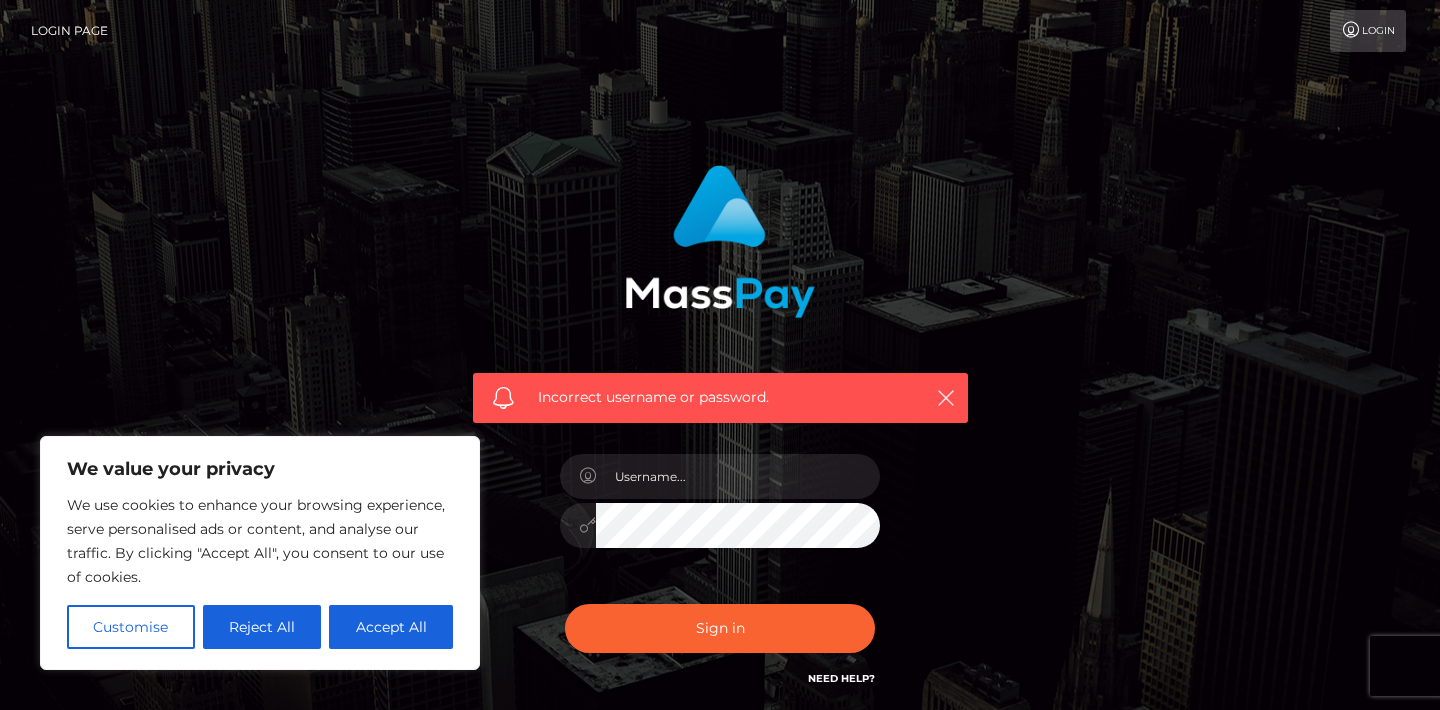click on "Incorrect username or password." at bounding box center [720, 437] 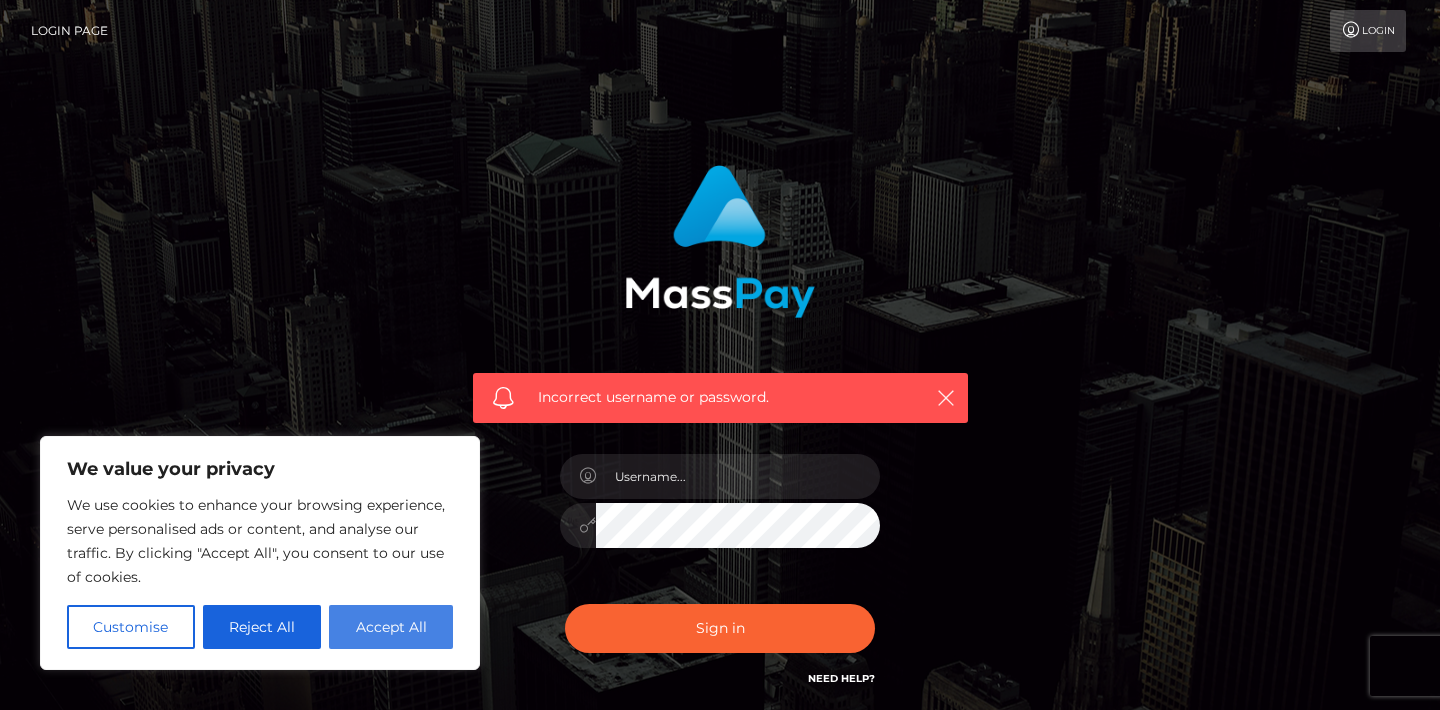 click on "Accept All" at bounding box center [391, 627] 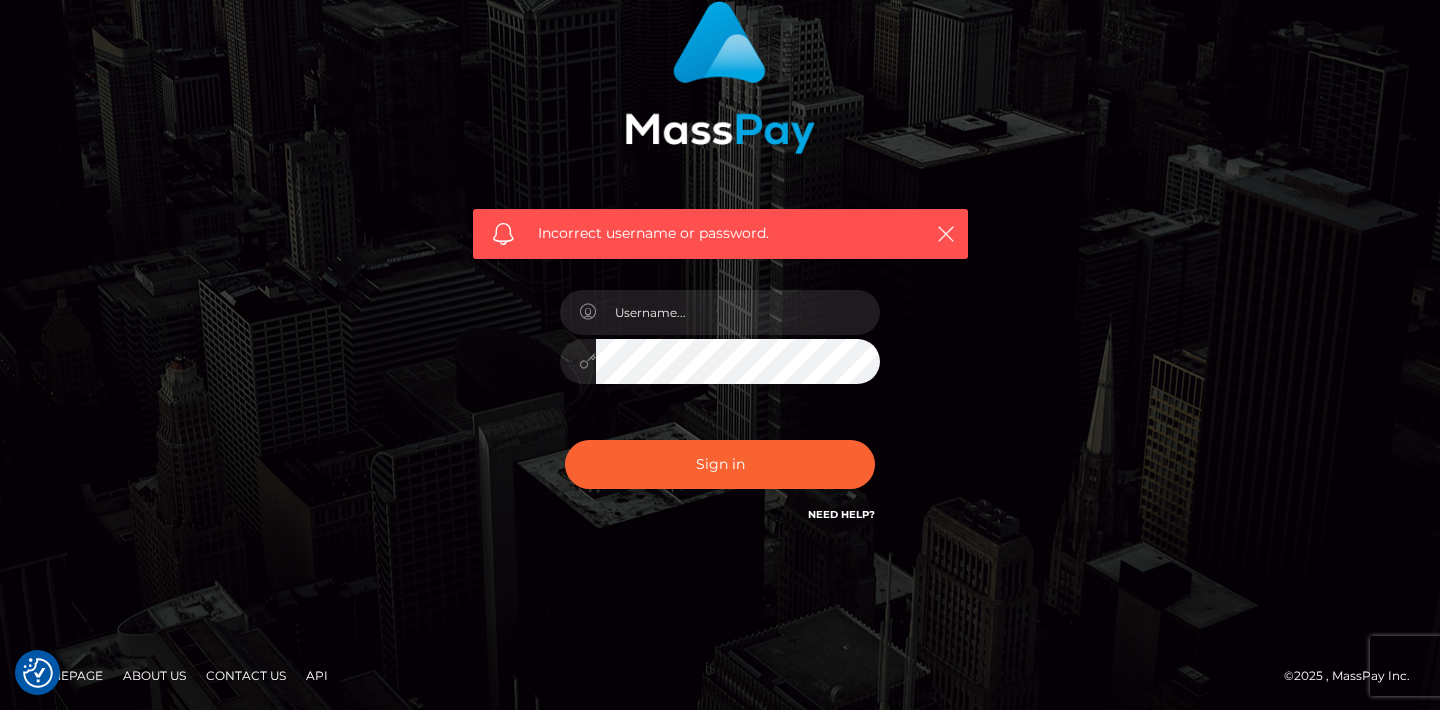 scroll, scrollTop: 163, scrollLeft: 0, axis: vertical 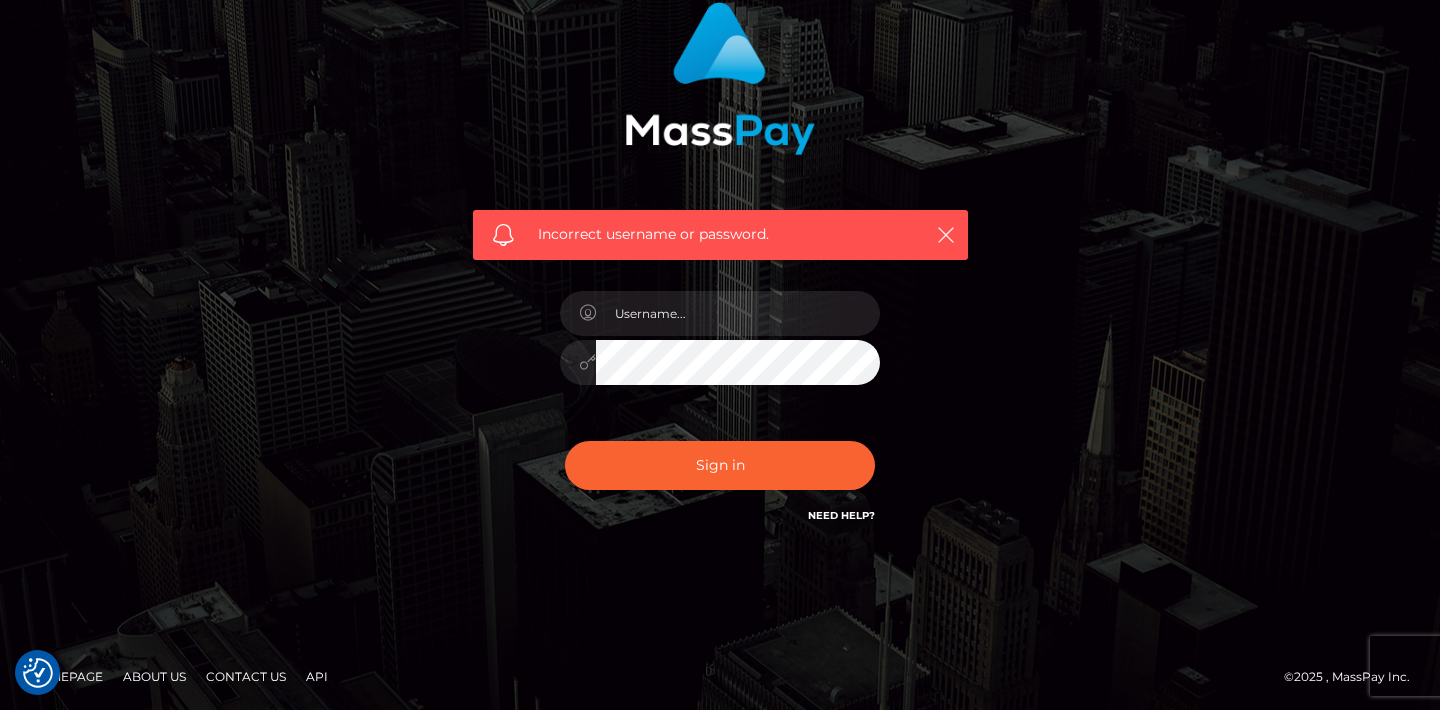 click on "Need
Help?" at bounding box center [841, 518] 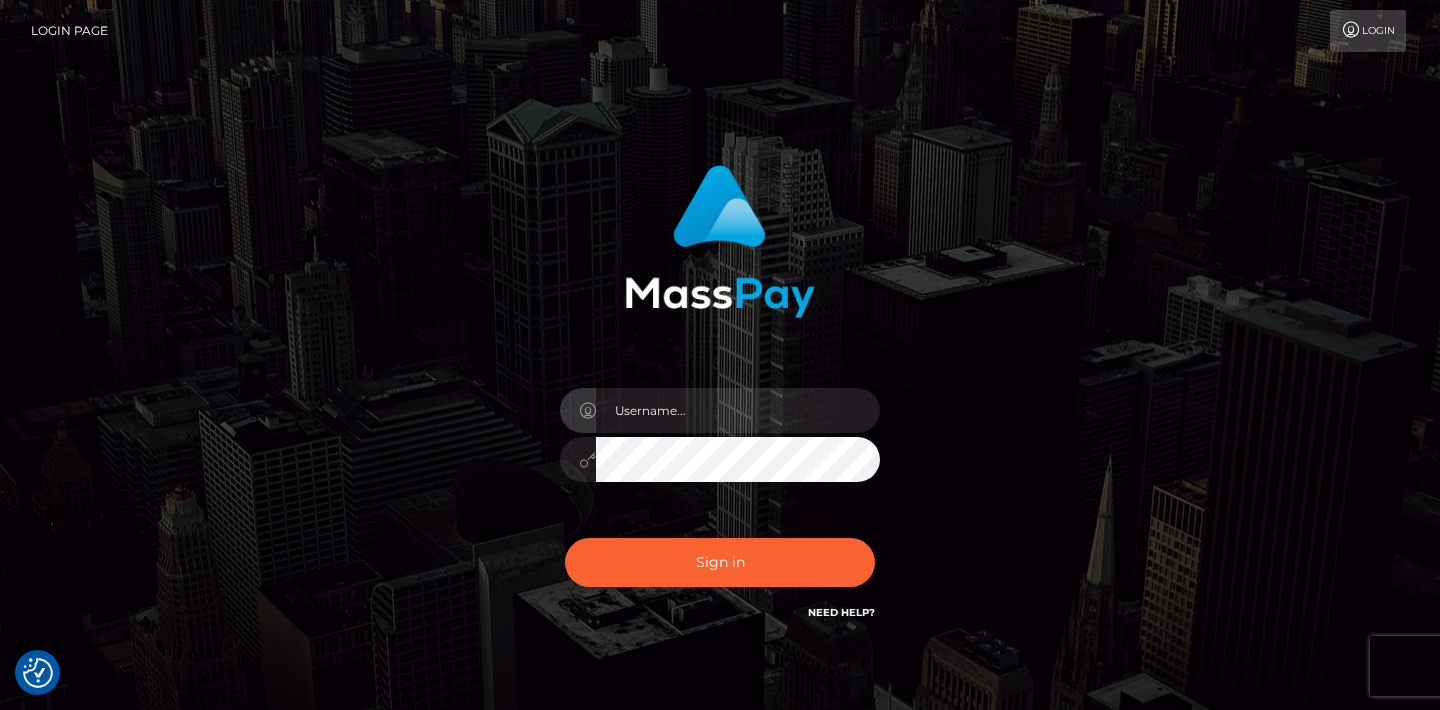 scroll, scrollTop: 0, scrollLeft: 0, axis: both 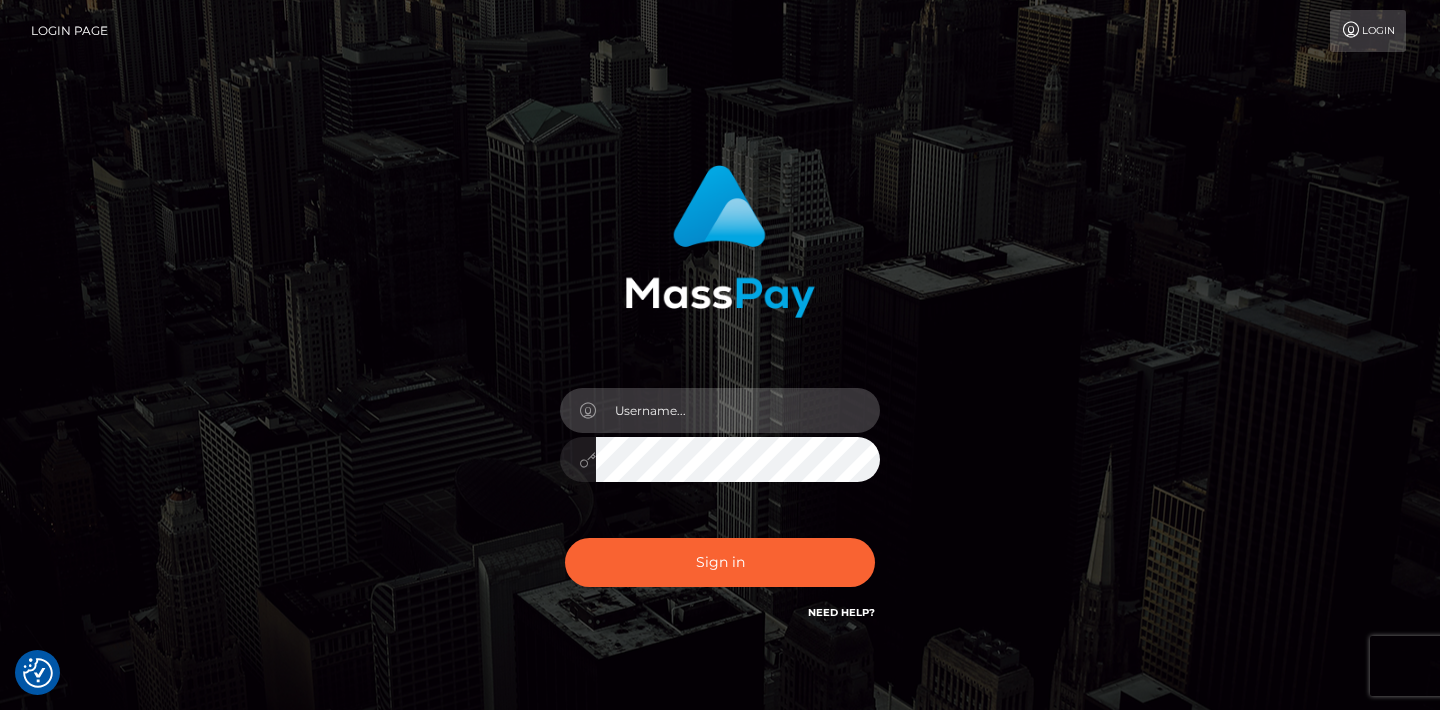 type on "mltfet2@gmail.com" 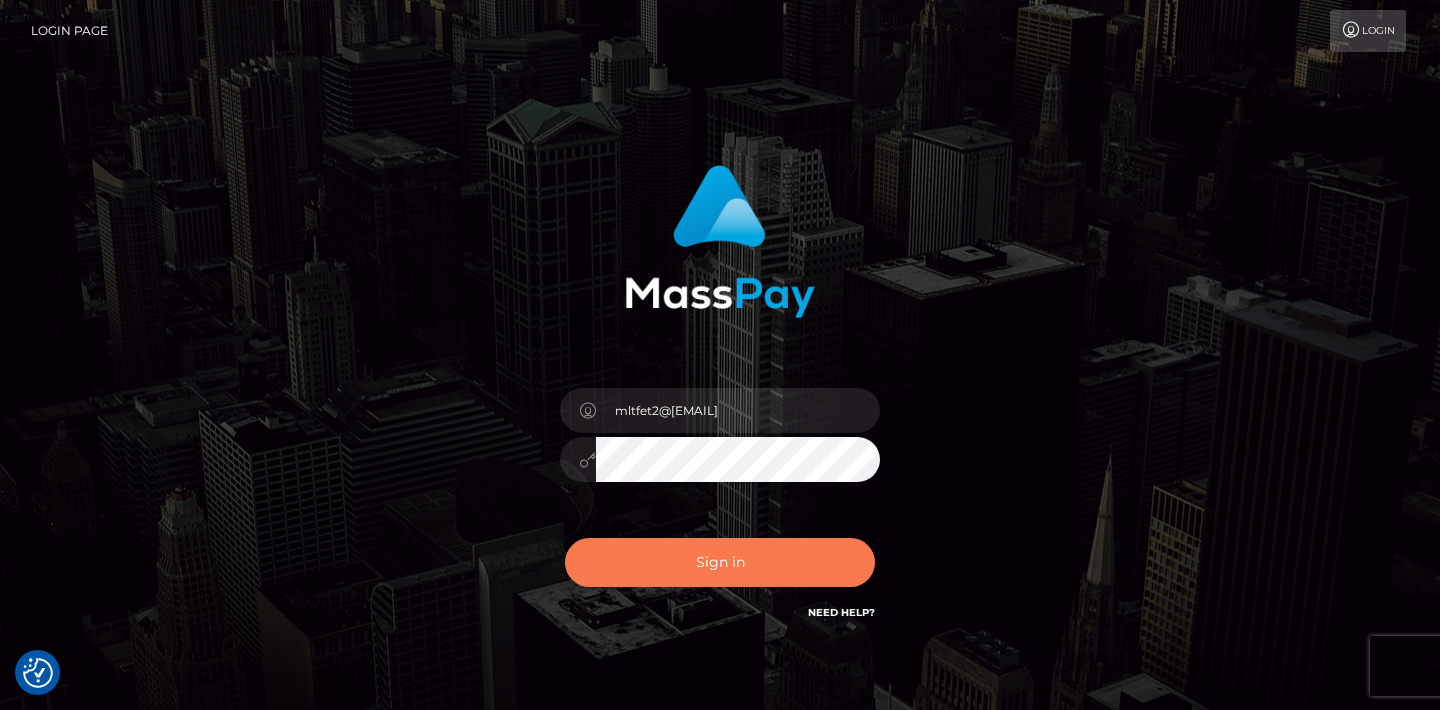 click on "Sign in" at bounding box center [720, 562] 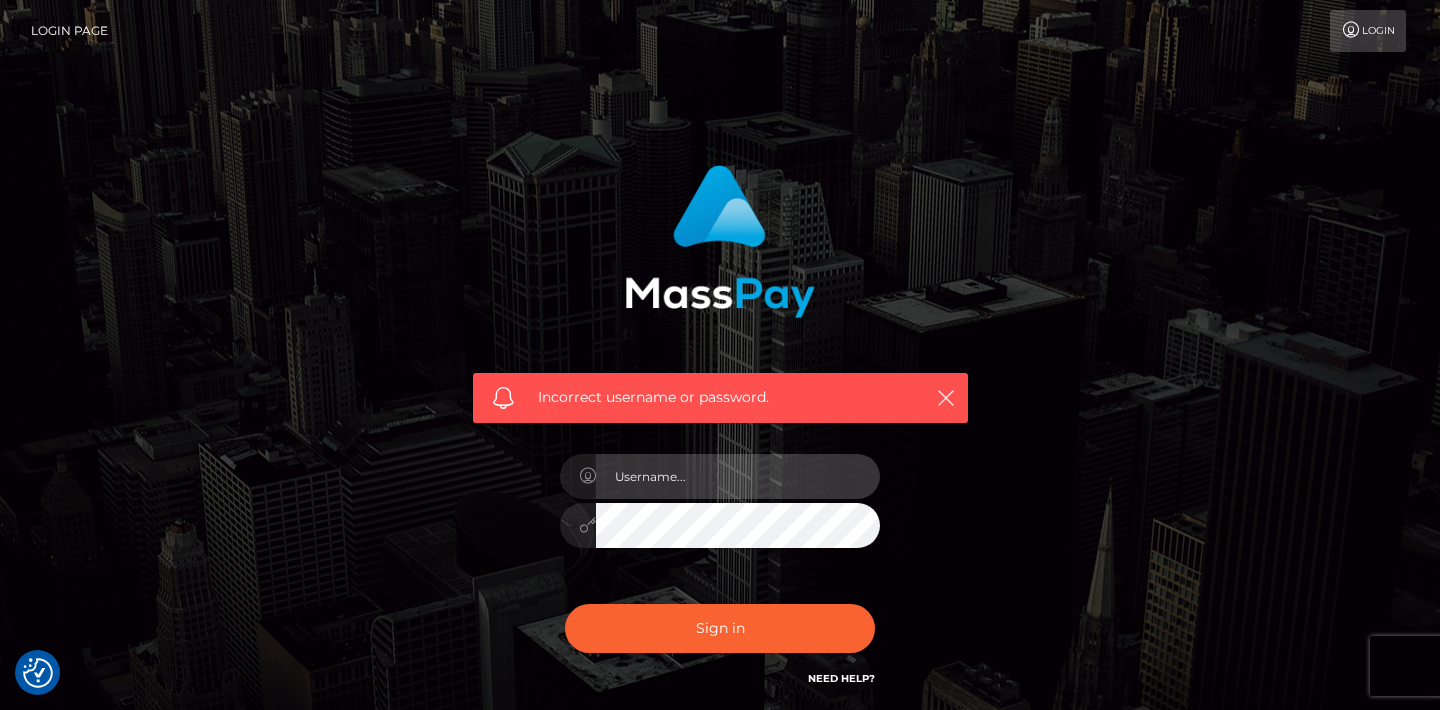 checkbox on "true" 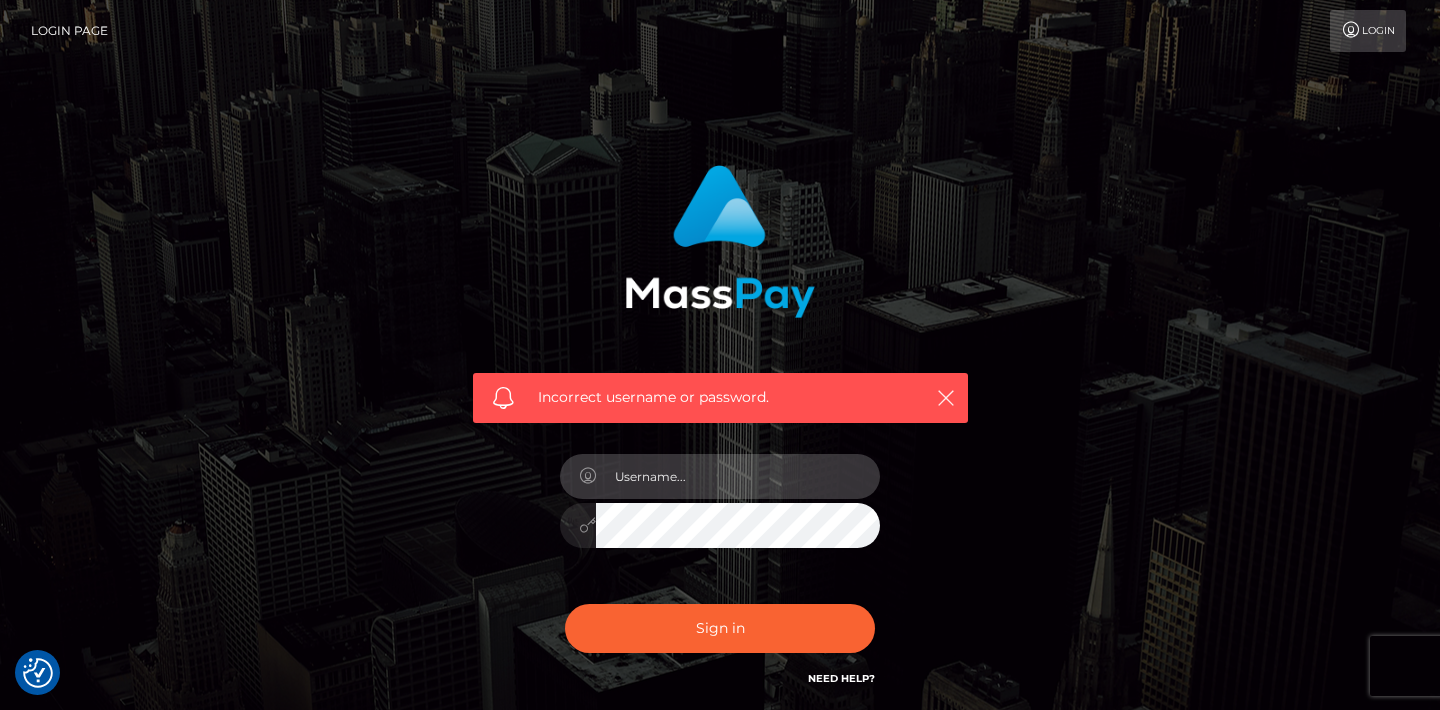 type on "mltfet2@gmail.com" 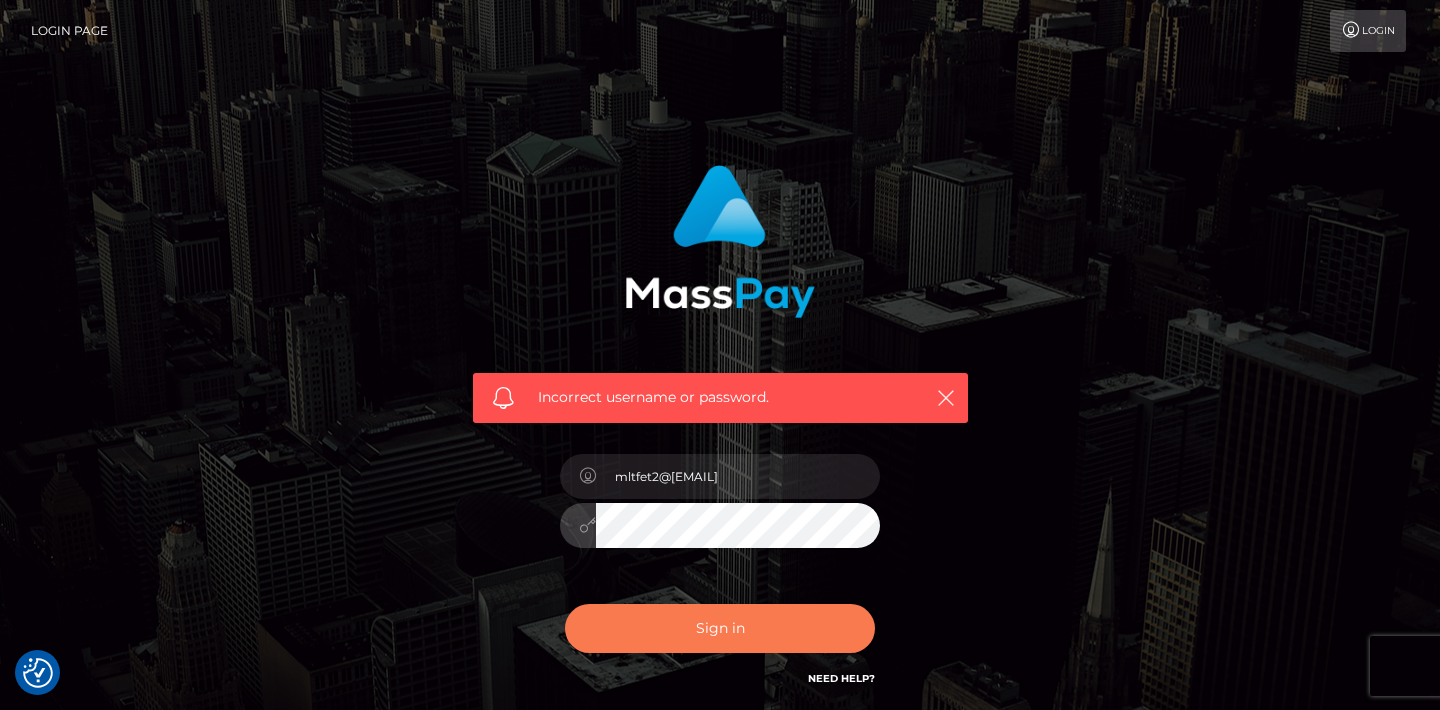 click on "Sign in" at bounding box center (720, 628) 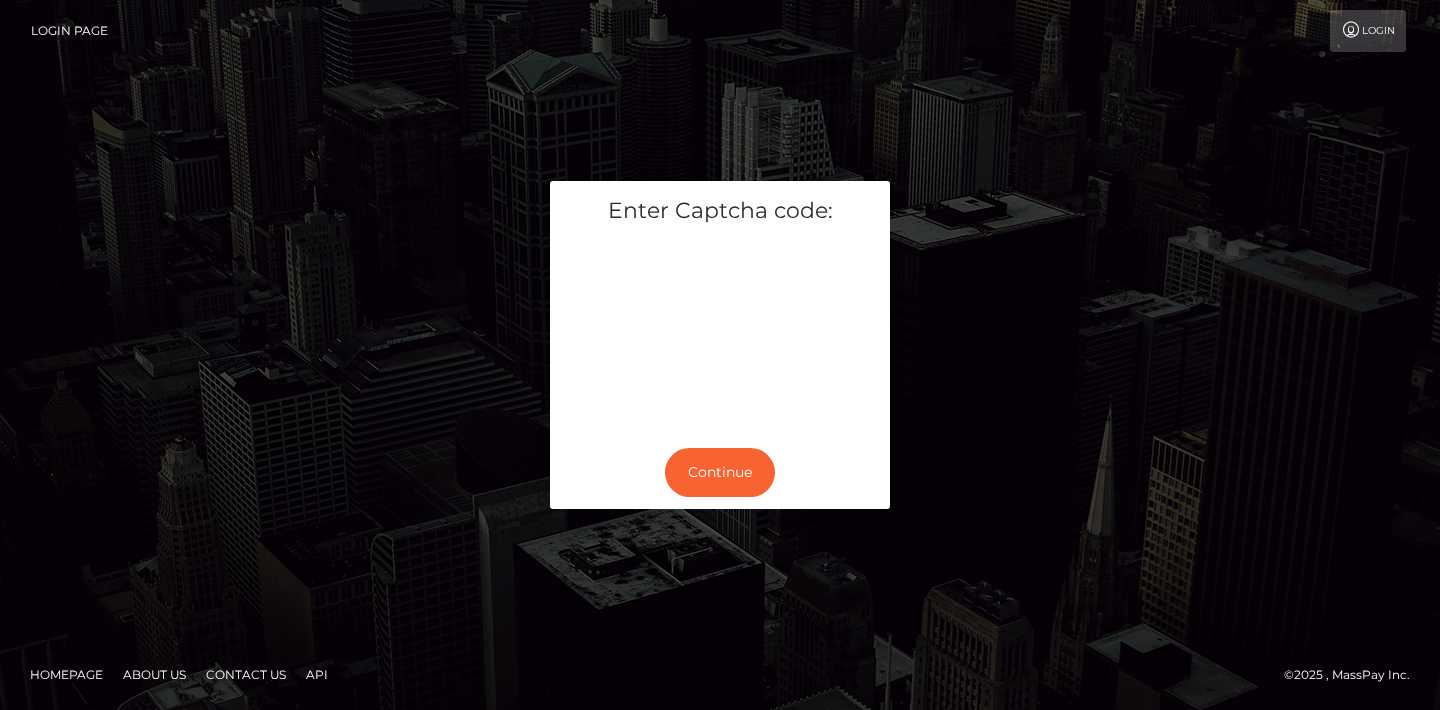 scroll, scrollTop: 0, scrollLeft: 0, axis: both 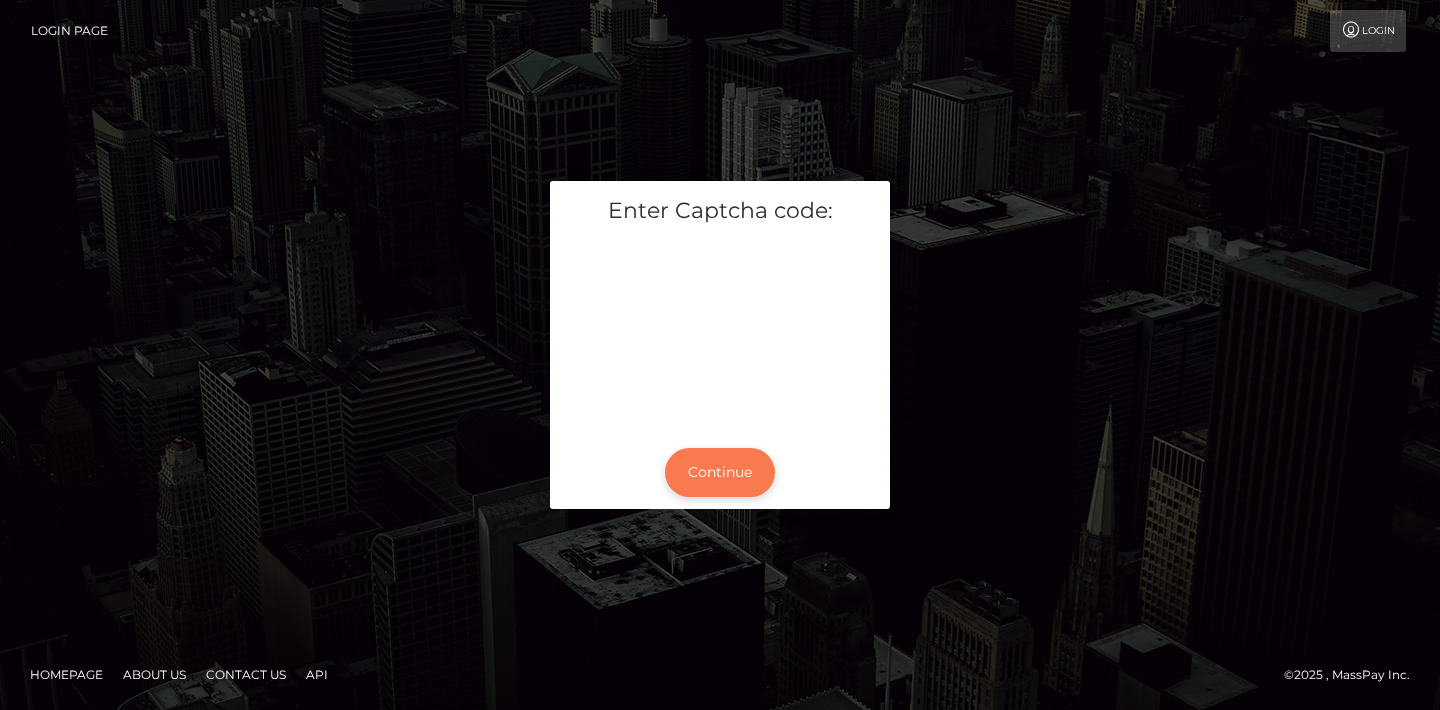 click on "Continue" at bounding box center (720, 472) 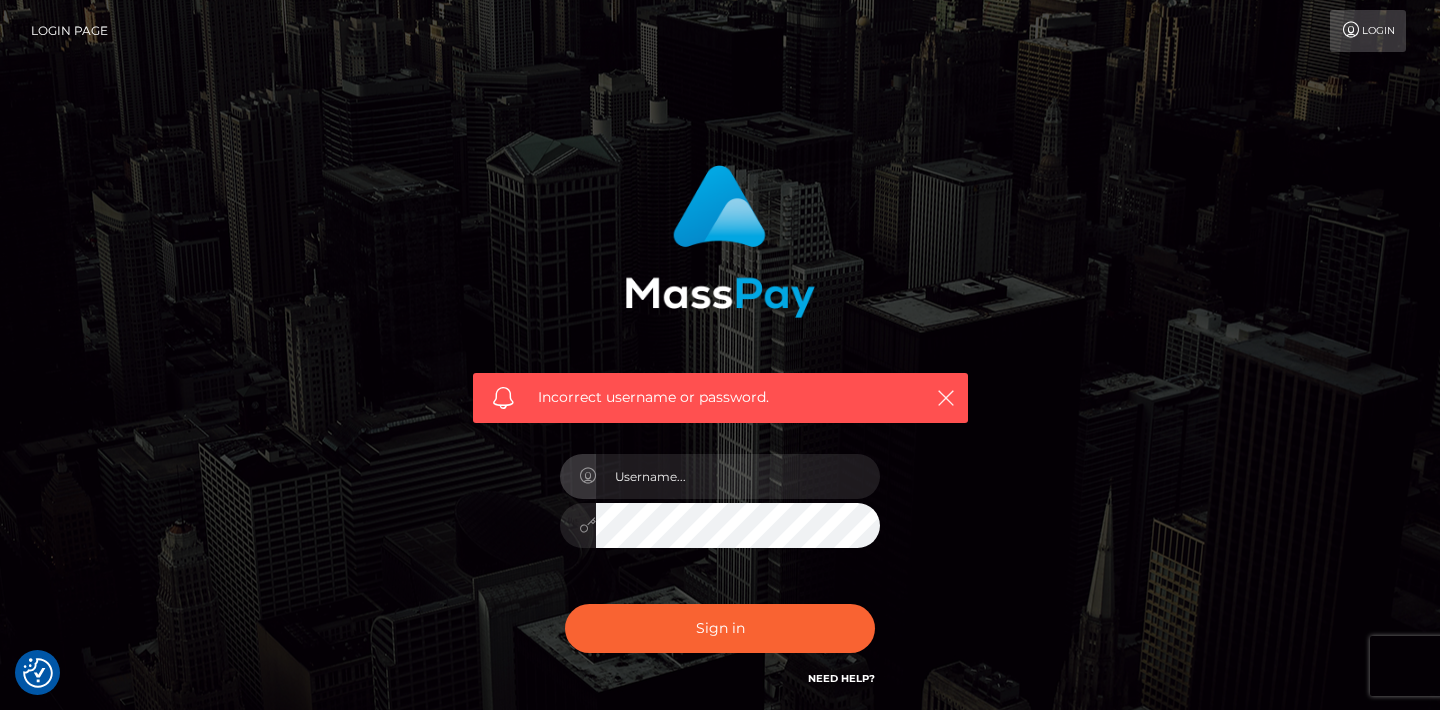 scroll, scrollTop: 0, scrollLeft: 0, axis: both 